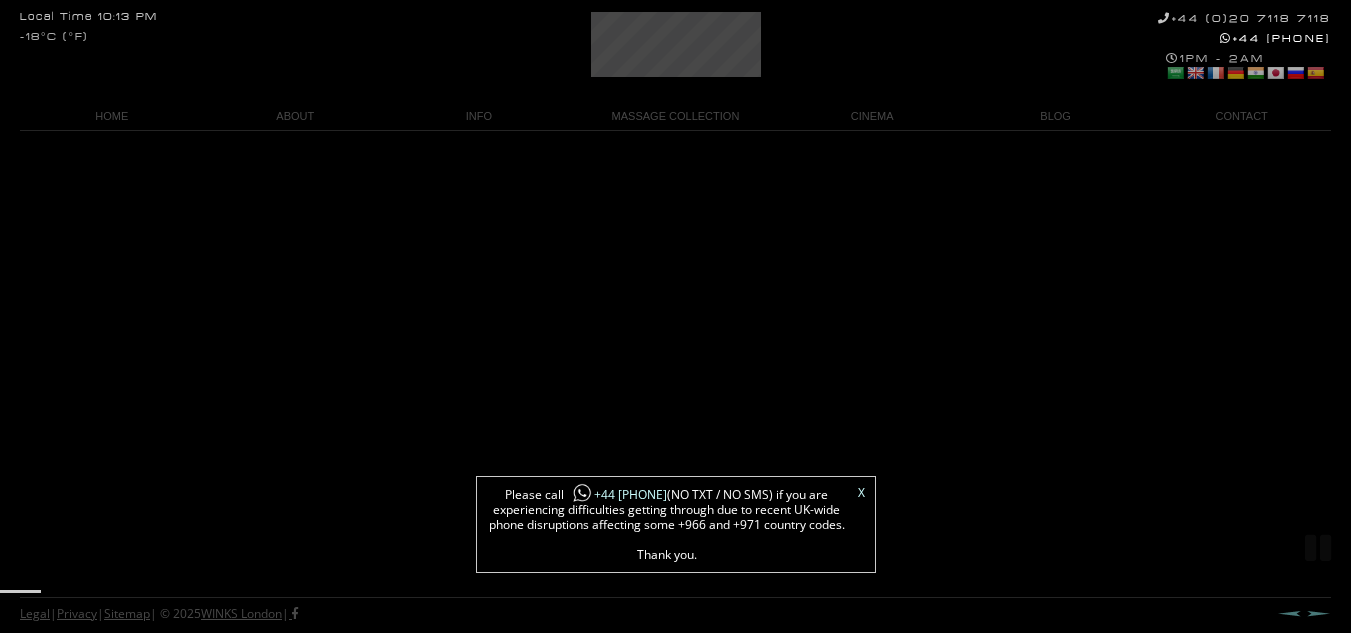 scroll, scrollTop: 0, scrollLeft: 0, axis: both 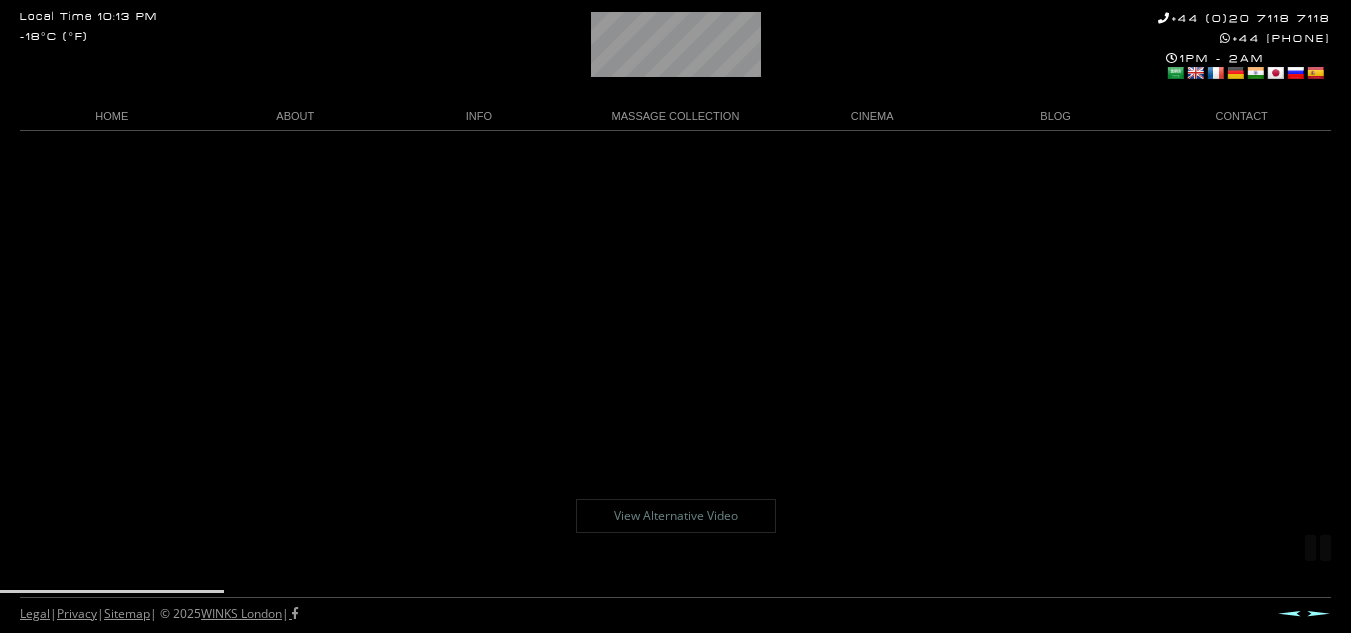 drag, startPoint x: 168, startPoint y: 589, endPoint x: 50, endPoint y: 589, distance: 118 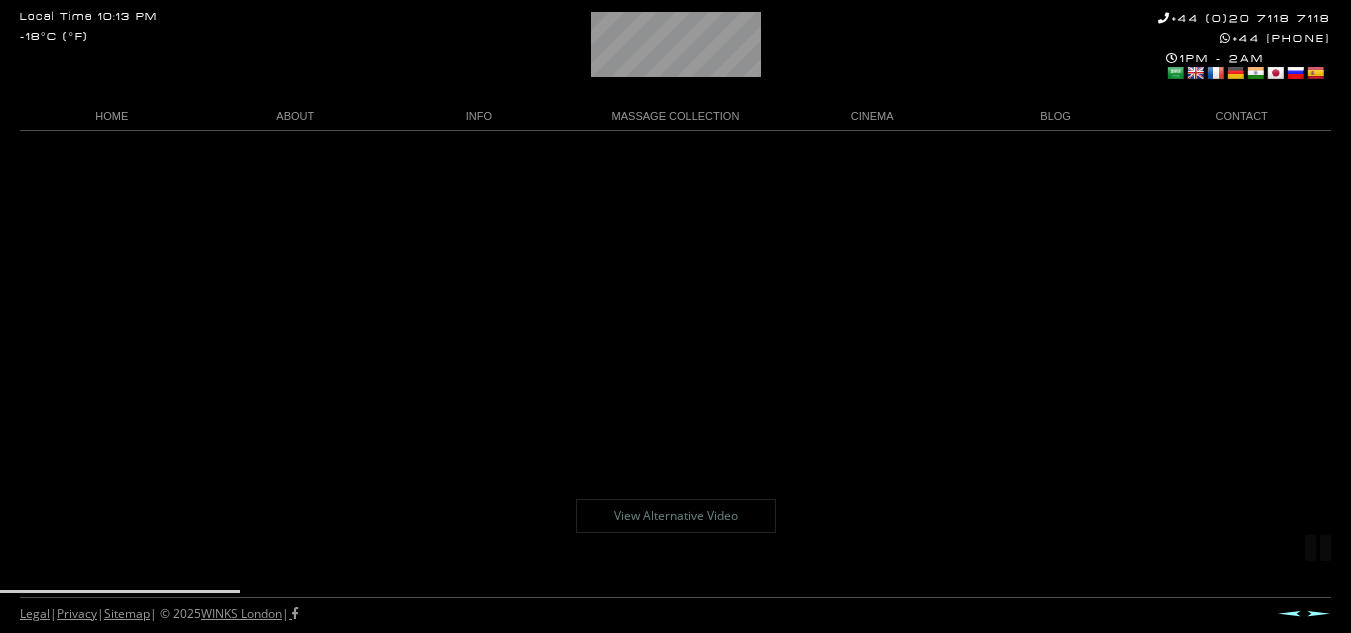 click on "Local Time 10:13 PM
-18°C (°F)
+44 (0)20 7118 7118
+44 788 959 8888
1PM - 2AM  		 Select Language Arabic English French German Hindi Japanese Russian Spanish
HOME ABOUT The WINKS Way The WINKS Policy The WINKS Massage The WINKS Masseuse The WINKS Valet The WINKS Mix INFO Terms of Enjoyment Client Code of Conduct FAQ The WINKS London REVIEW MASSAGE COLLECTION The M E G A WINKS The DOUBLE M E G A WINKS TANTRA VIP by WINKS DOUBLE TANTRA VIP by WINKS The Lovers WINKS TABOO by WINKS The XTREME WINKS The DOUBLE XTREME The Naughty WINKS The PINK WINKS The MAGIK PINK WINKS CINEMA WINKS Massage Video WINKS TV Ad Video BLOG CONTACT Make a Reservation Become a WINKS Masseuse Email WINKS
Prev Next" at bounding box center [675, 381] 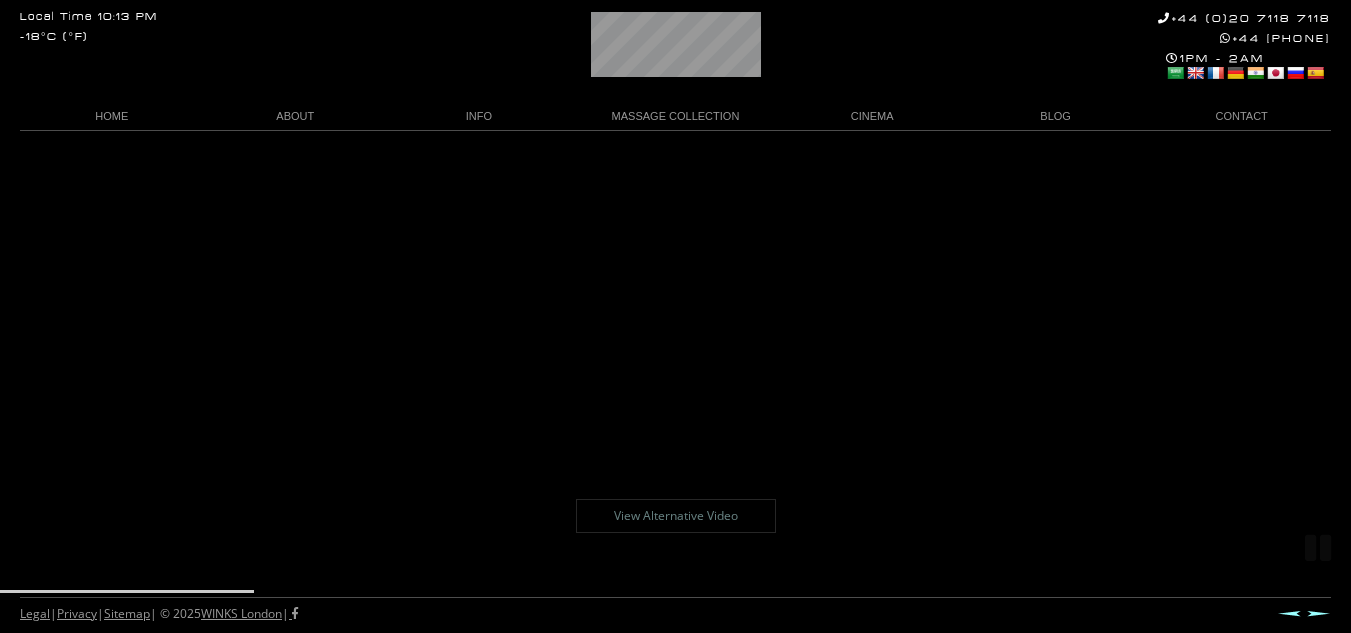 click on "Local Time 10:13 PM
-18°C (°F)
+44 (0)20 7118 7118
+44 788 959 8888
1PM - 2AM  		 Select Language Arabic English French German Hindi Japanese Russian Spanish
HOME ABOUT The WINKS Way The WINKS Policy The WINKS Massage The WINKS Masseuse The WINKS Valet The WINKS Mix INFO Terms of Enjoyment Client Code of Conduct FAQ The WINKS London REVIEW MASSAGE COLLECTION The M E G A WINKS The DOUBLE M E G A WINKS TANTRA VIP by WINKS DOUBLE TANTRA VIP by WINKS The Lovers WINKS TABOO by WINKS The XTREME WINKS The DOUBLE XTREME The Naughty WINKS The PINK WINKS The MAGIK PINK WINKS CINEMA WINKS Massage Video WINKS TV Ad Video BLOG CONTACT Make a Reservation Become a WINKS Masseuse Email WINKS
Prev Next" at bounding box center (675, 381) 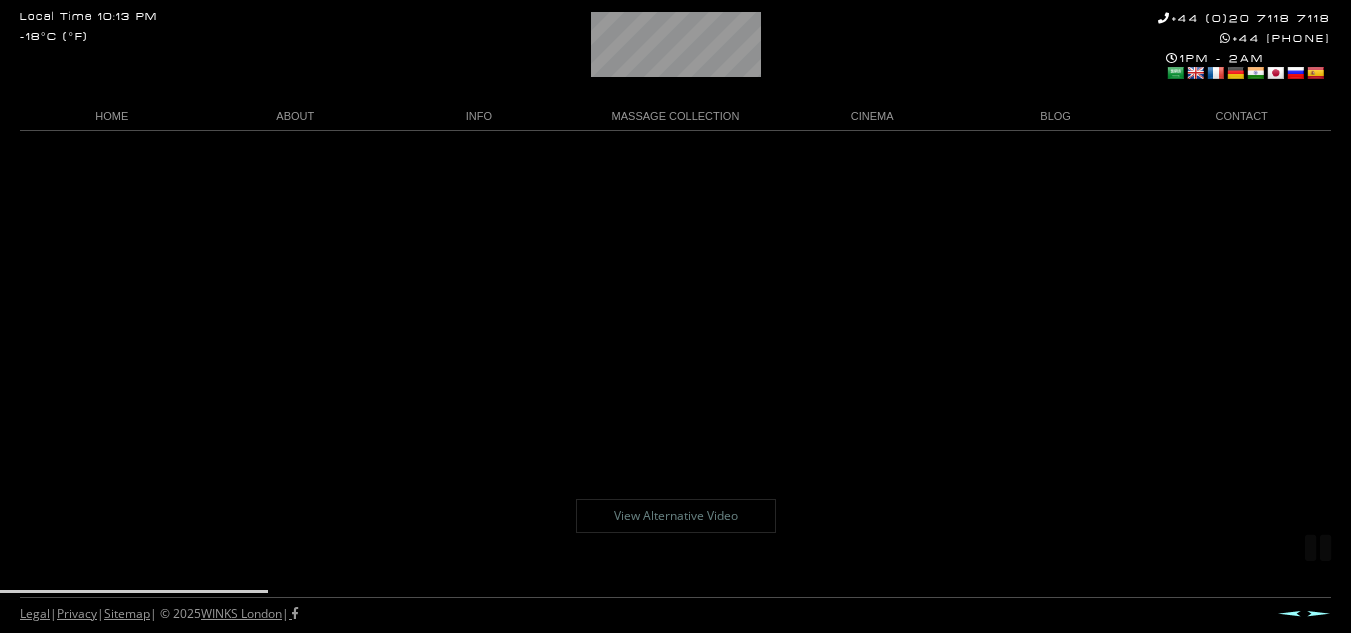 click on "Local Time 10:13 PM
-18°C (°F)
+44 (0)20 7118 7118
+44 788 959 8888
1PM - 2AM  		 Select Language Arabic English French German Hindi Japanese Russian Spanish
HOME ABOUT The WINKS Way The WINKS Policy The WINKS Massage The WINKS Masseuse The WINKS Valet The WINKS Mix INFO Terms of Enjoyment Client Code of Conduct FAQ The WINKS London REVIEW MASSAGE COLLECTION The M E G A WINKS The DOUBLE M E G A WINKS TANTRA VIP by WINKS DOUBLE TANTRA VIP by WINKS The Lovers WINKS TABOO by WINKS The XTREME WINKS The DOUBLE XTREME The Naughty WINKS The PINK WINKS The MAGIK PINK WINKS CINEMA WINKS Massage Video WINKS TV Ad Video BLOG CONTACT Make a Reservation Become a WINKS Masseuse Email WINKS
Prev Next" at bounding box center [675, 381] 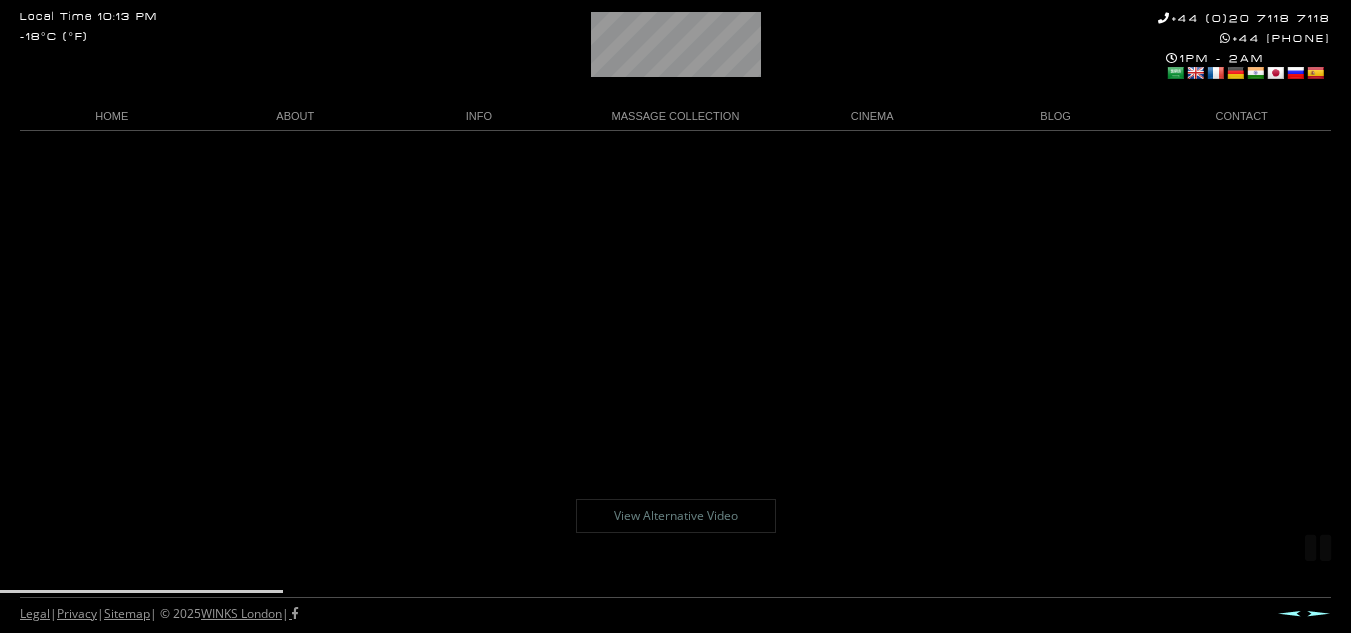 click on "Local Time 10:13 PM
-18°C (°F)
+44 (0)20 7118 7118
+44 788 959 8888
1PM - 2AM  		 Select Language Arabic English French German Hindi Japanese Russian Spanish
HOME ABOUT The WINKS Way The WINKS Policy The WINKS Massage The WINKS Masseuse The WINKS Valet The WINKS Mix INFO Terms of Enjoyment Client Code of Conduct FAQ The WINKS London REVIEW MASSAGE COLLECTION The M E G A WINKS The DOUBLE M E G A WINKS TANTRA VIP by WINKS DOUBLE TANTRA VIP by WINKS The Lovers WINKS TABOO by WINKS The XTREME WINKS The DOUBLE XTREME The Naughty WINKS The PINK WINKS The MAGIK PINK WINKS CINEMA WINKS Massage Video WINKS TV Ad Video BLOG CONTACT Make a Reservation Become a WINKS Masseuse Email WINKS
Prev Next" at bounding box center [675, 381] 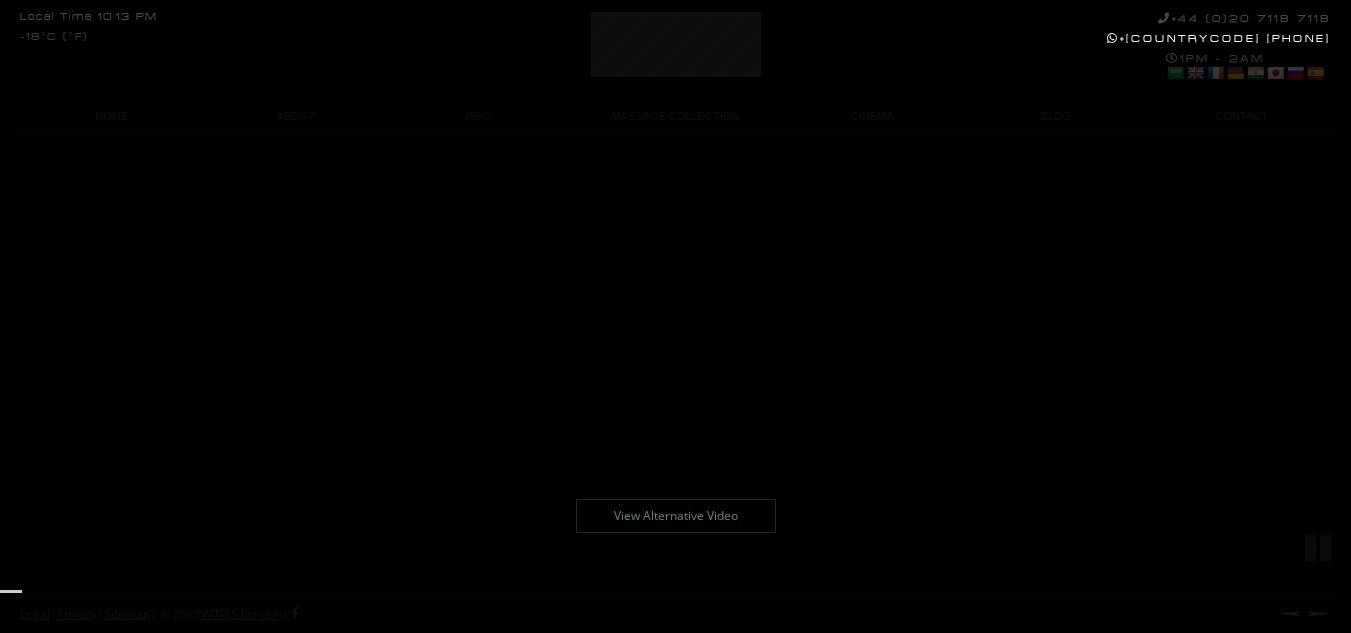 scroll, scrollTop: 0, scrollLeft: 0, axis: both 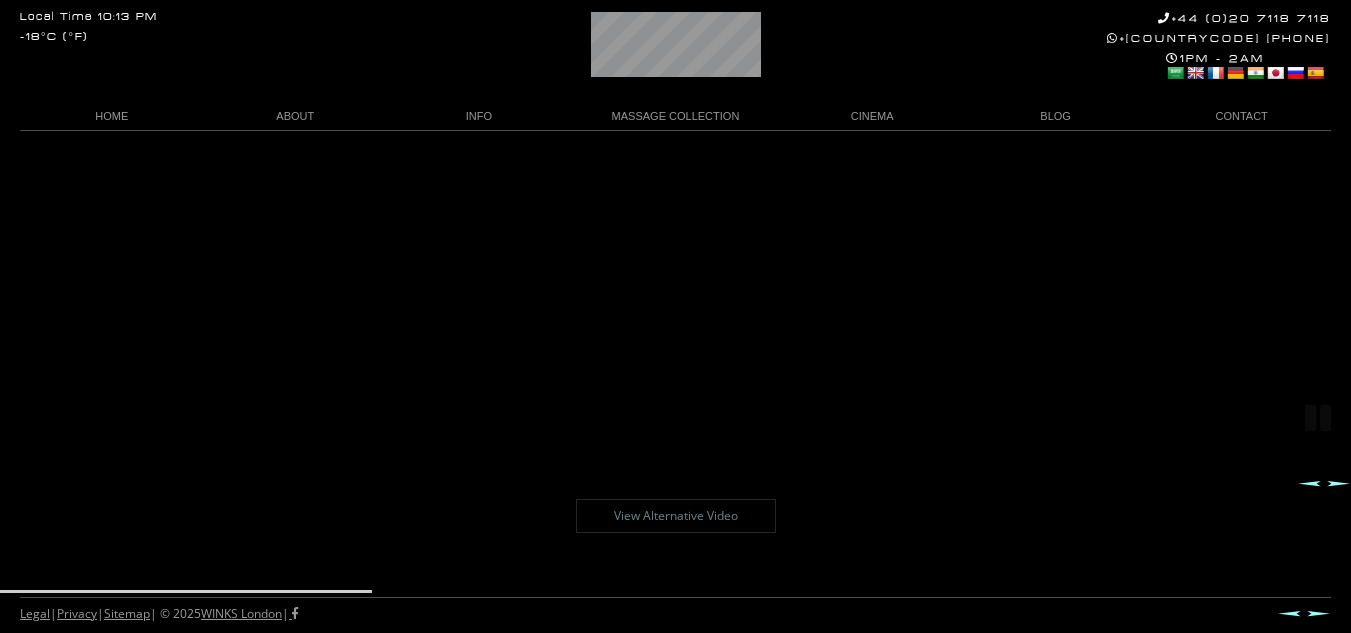 click at bounding box center [675, 338] 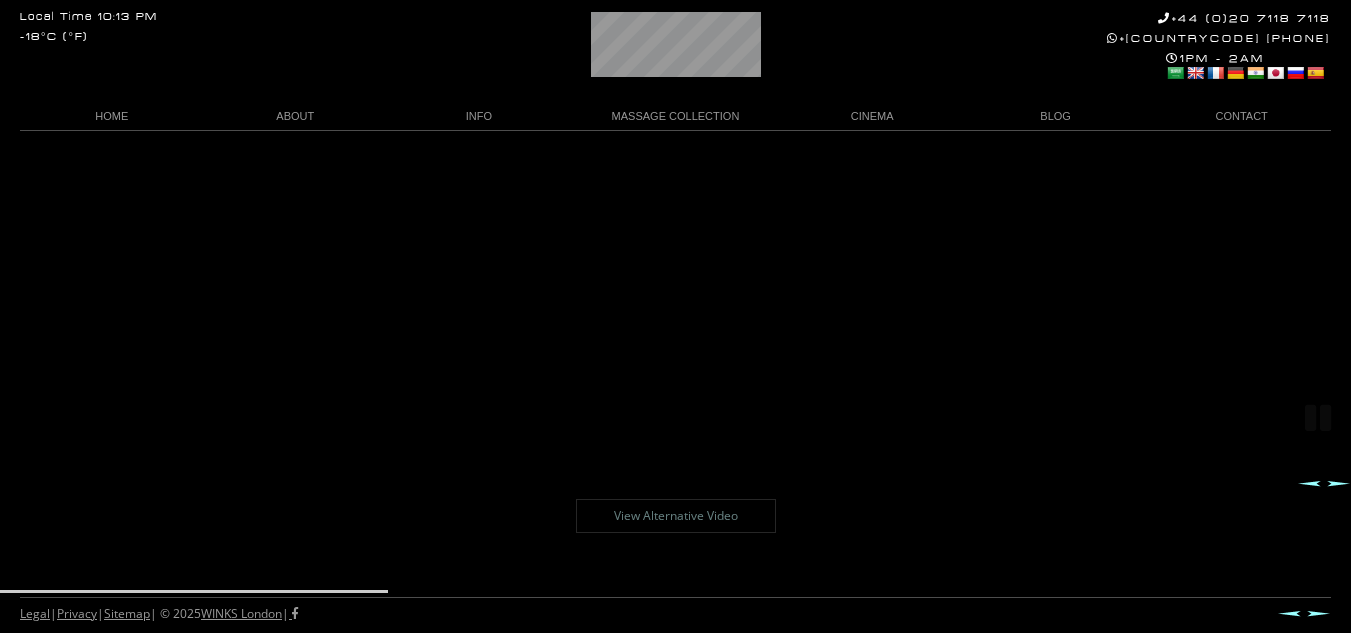 click at bounding box center (675, 338) 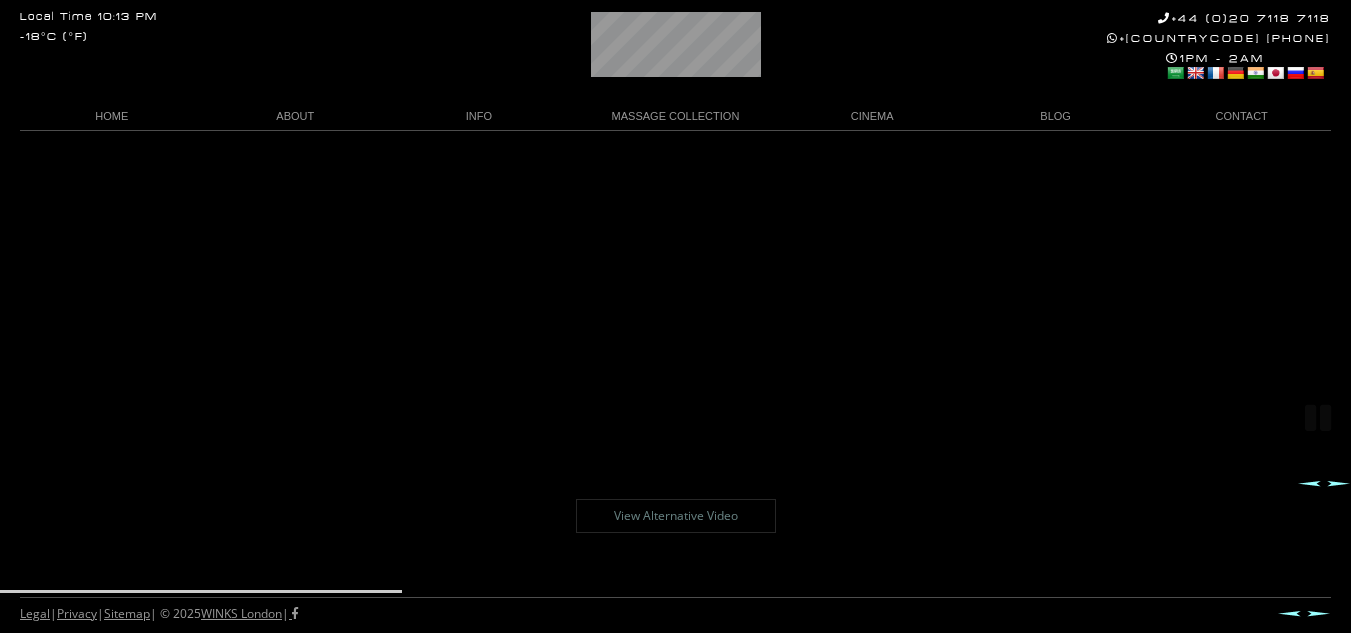 click at bounding box center [675, 338] 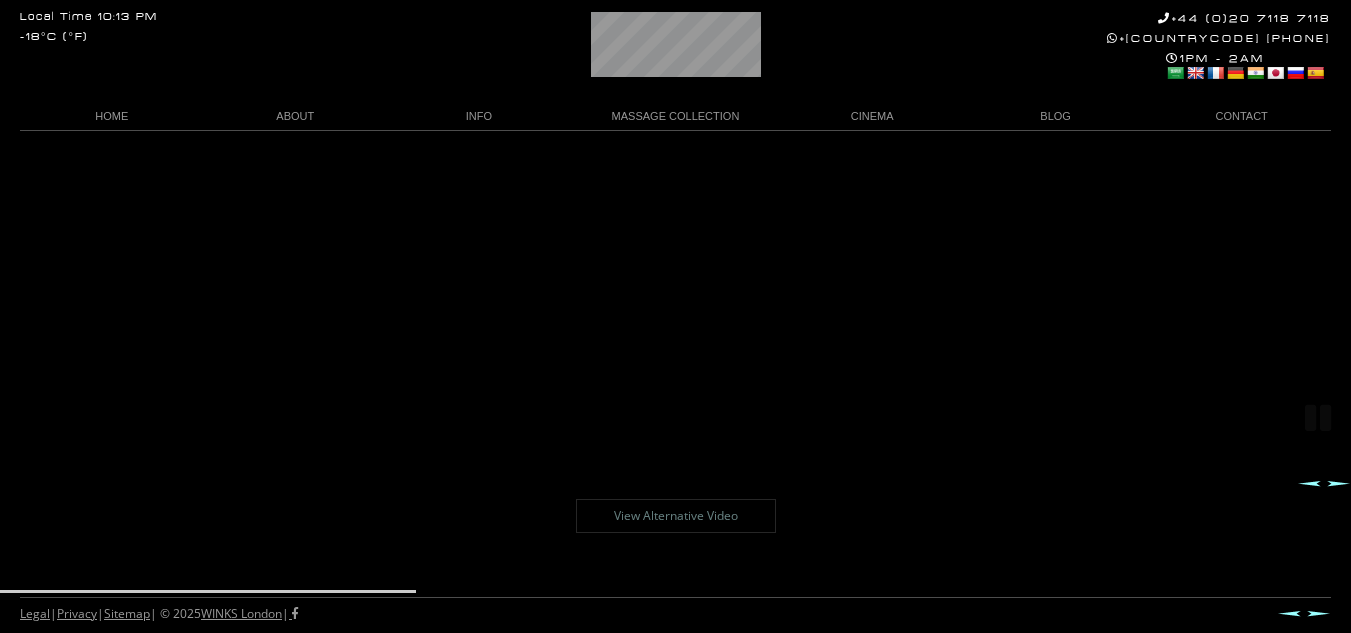 click at bounding box center (675, 338) 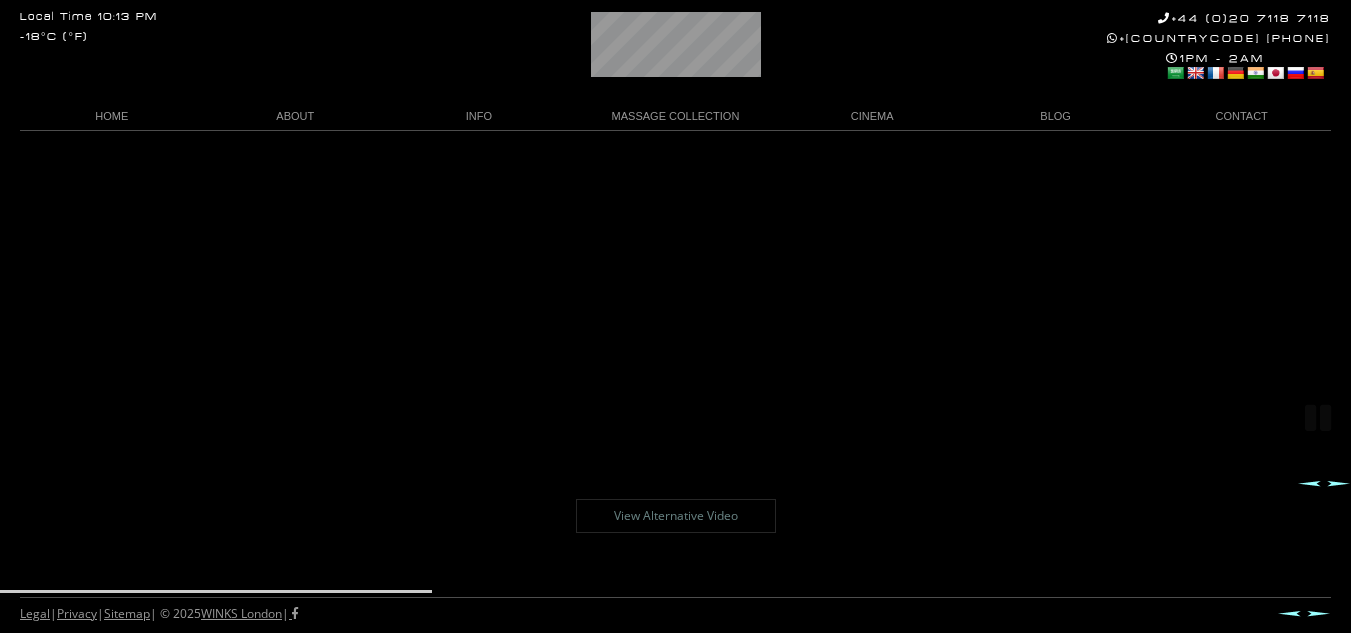 click at bounding box center [675, 338] 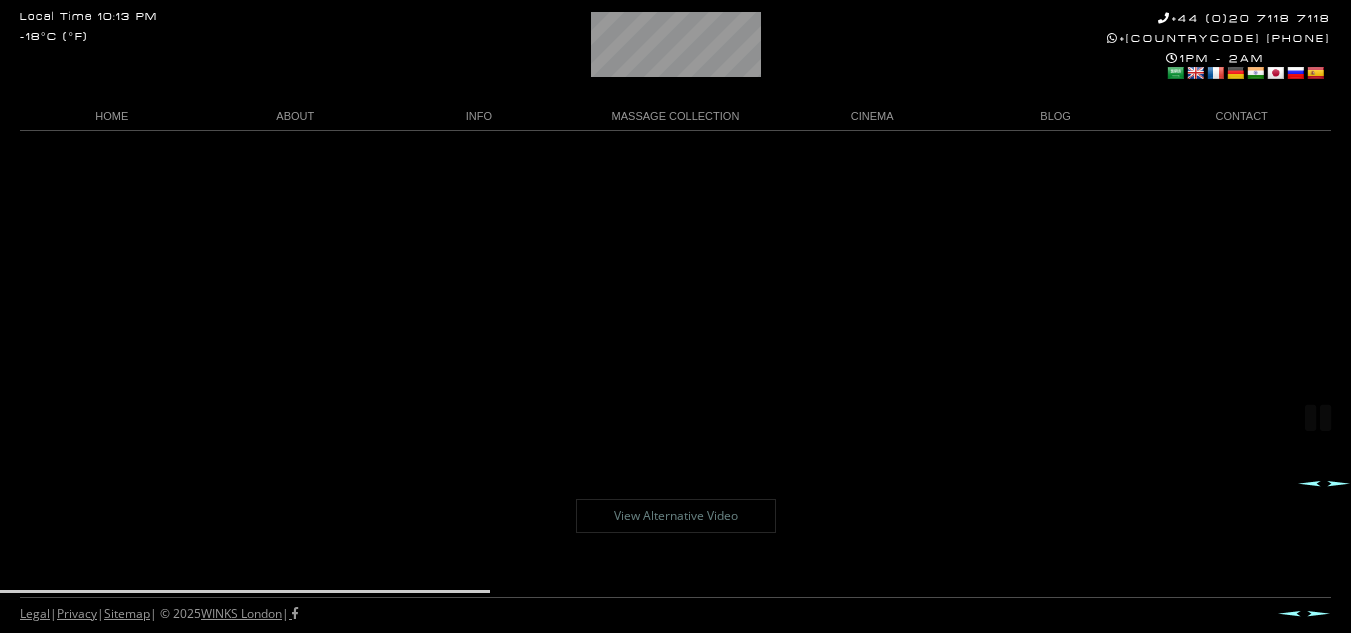 click on "Prev" at bounding box center [1309, 483] 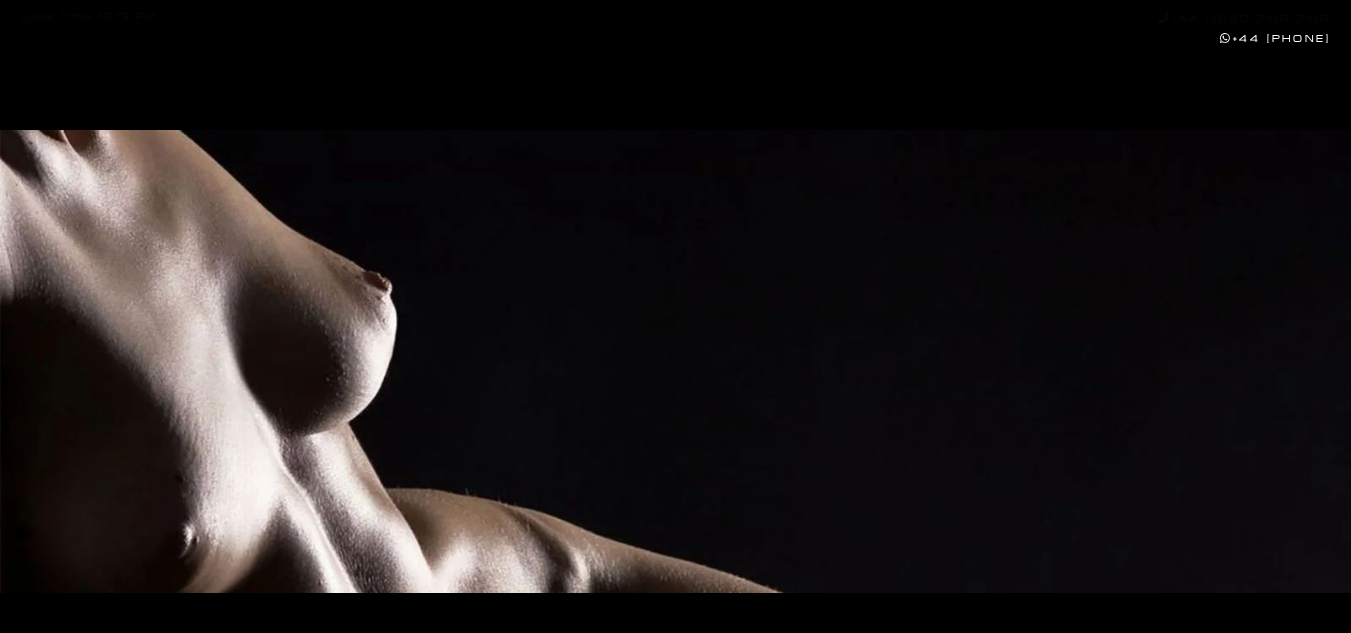 scroll, scrollTop: 0, scrollLeft: 0, axis: both 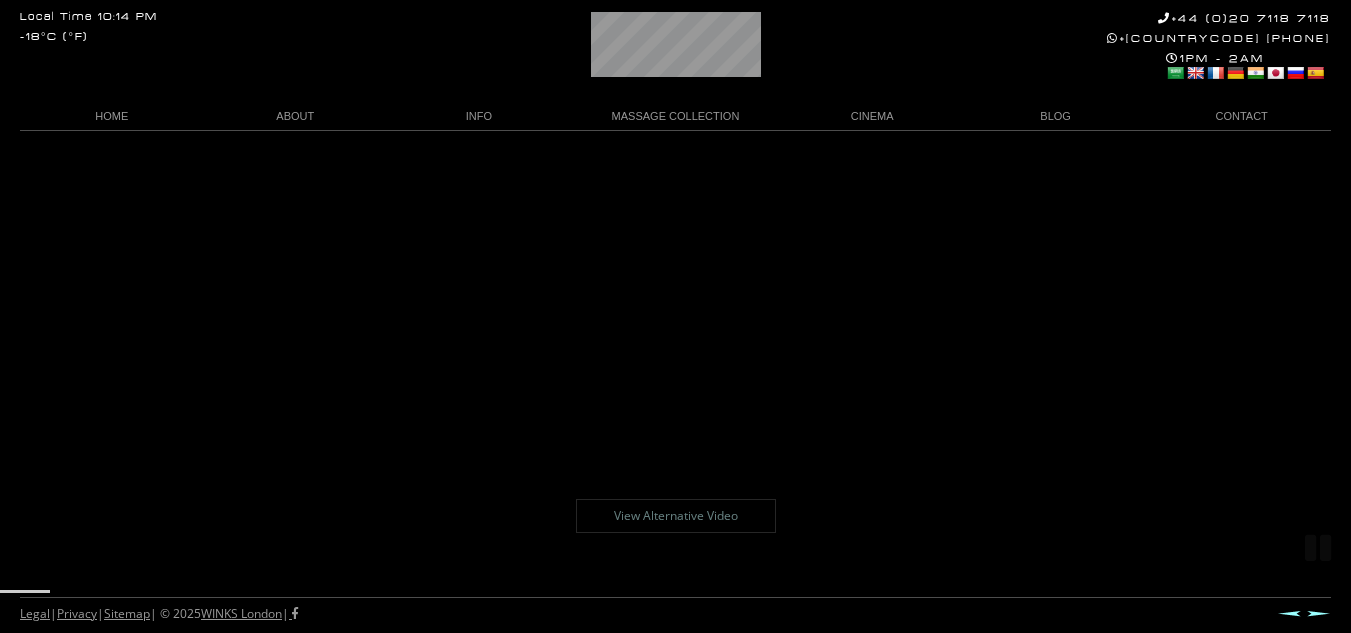 click on "Local Time 10:14 PM
-18°C (°F)
+44 (0)20 7118 7118
+44 788 959 8888
1PM - 2AM  		 Select Language Arabic English French German Hindi Japanese Russian Spanish
HOME ABOUT The WINKS Way The WINKS Policy The WINKS Massage The WINKS Masseuse The WINKS Valet The WINKS Mix INFO Terms of Enjoyment Client Code of Conduct FAQ The WINKS London REVIEW MASSAGE COLLECTION The M E G A WINKS The DOUBLE M E G A WINKS TANTRA VIP by WINKS DOUBLE TANTRA VIP by WINKS The Lovers WINKS TABOO by WINKS The XTREME WINKS The DOUBLE XTREME The Naughty WINKS The PINK WINKS The MAGIK PINK WINKS CINEMA WINKS Massage Video WINKS TV Ad Video BLOG CONTACT Make a Reservation Become a WINKS Masseuse Email WINKS
Prev Next" at bounding box center [675, 381] 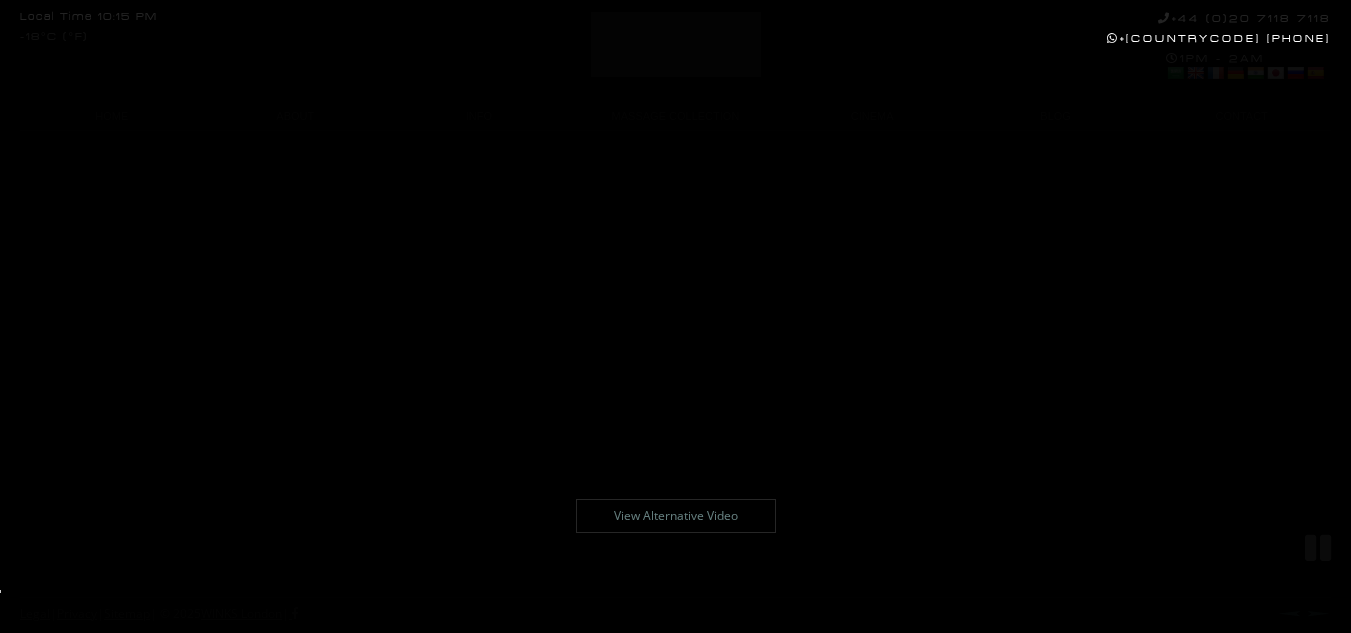 scroll, scrollTop: 0, scrollLeft: 0, axis: both 